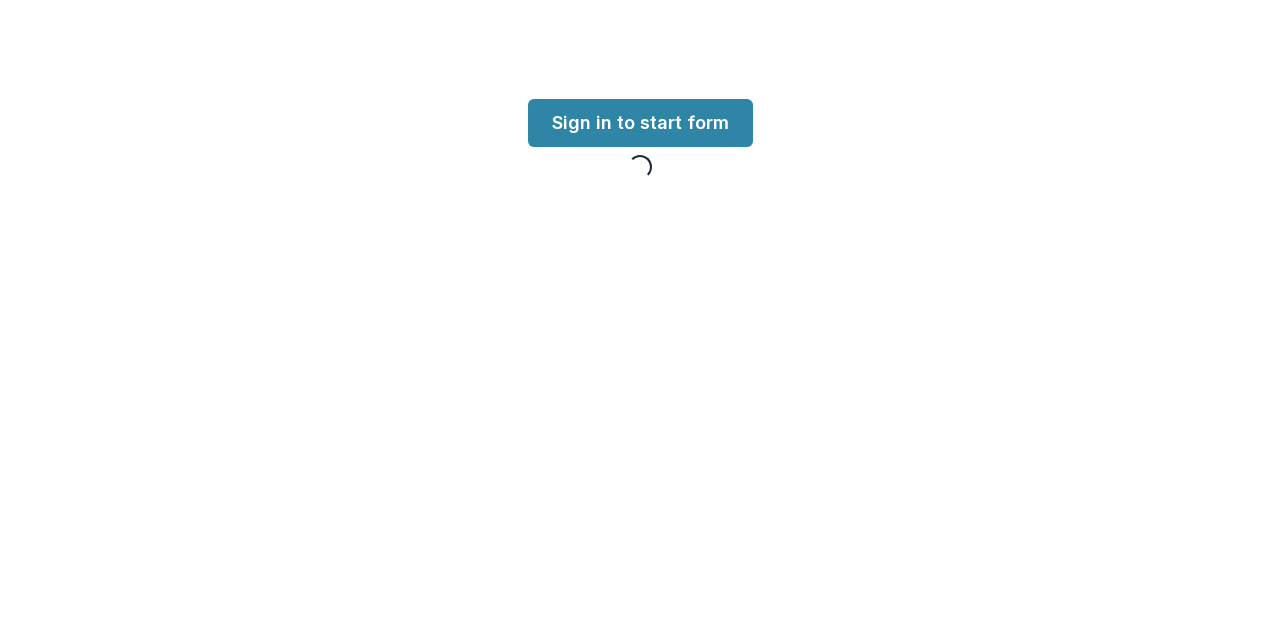 scroll, scrollTop: 0, scrollLeft: 0, axis: both 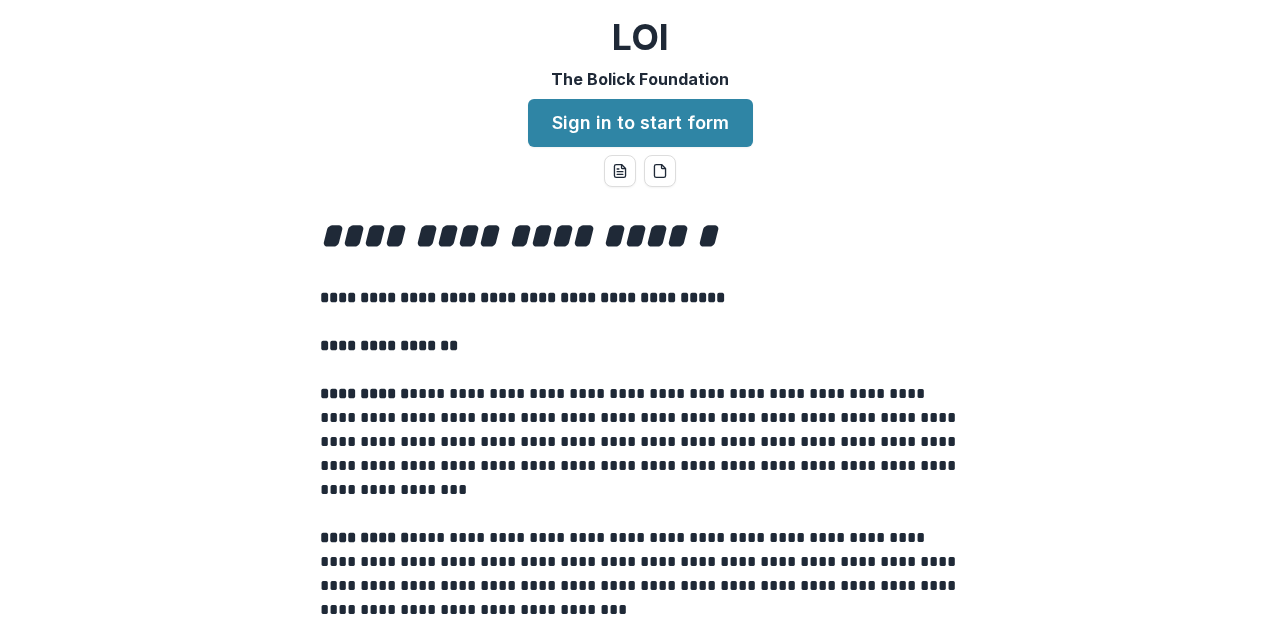 click on "**********" at bounding box center [640, 311] 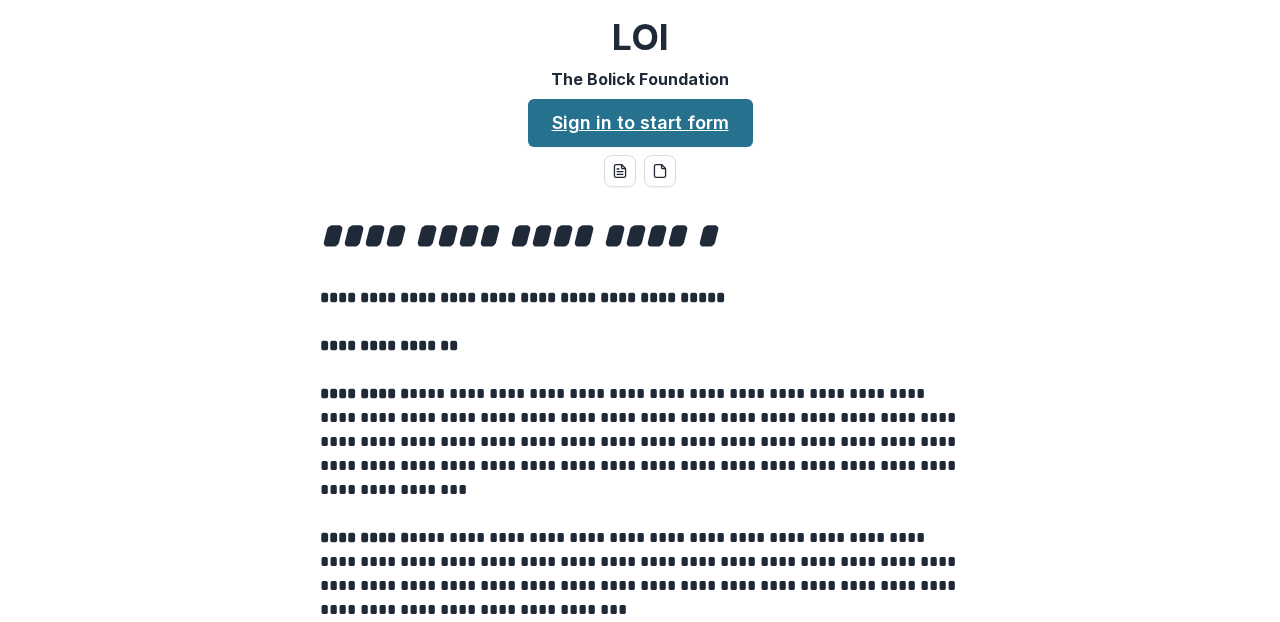 click on "Sign in to start form" at bounding box center [640, 123] 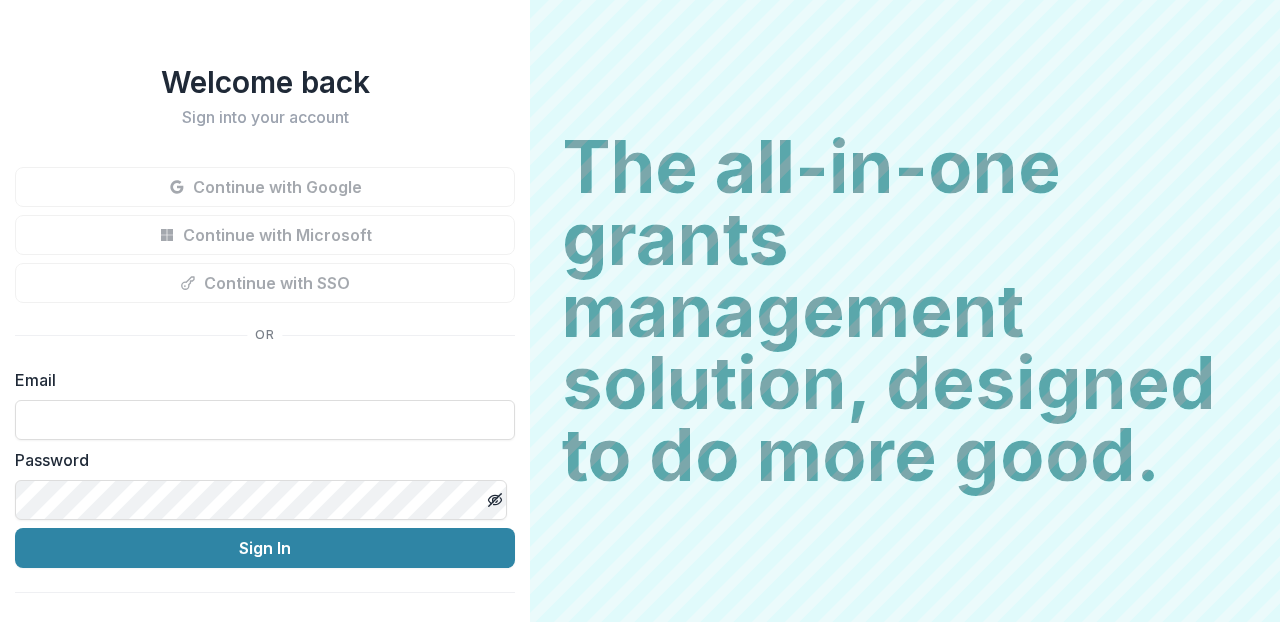 scroll, scrollTop: 0, scrollLeft: 0, axis: both 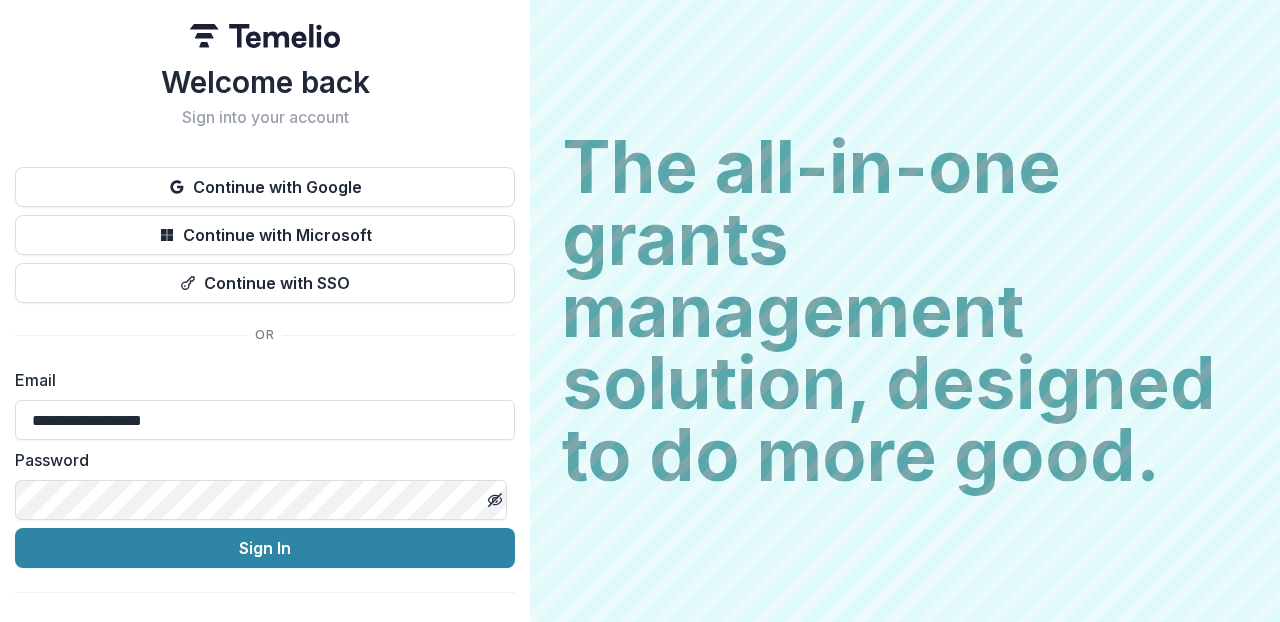 type on "**********" 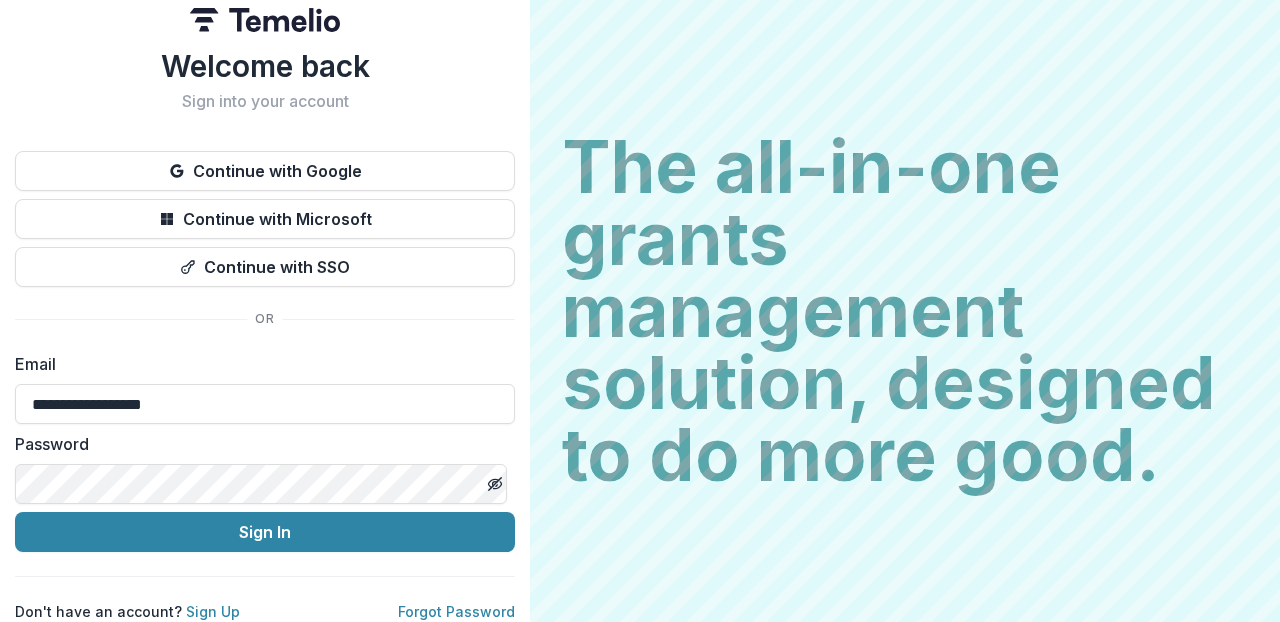 scroll, scrollTop: 32, scrollLeft: 0, axis: vertical 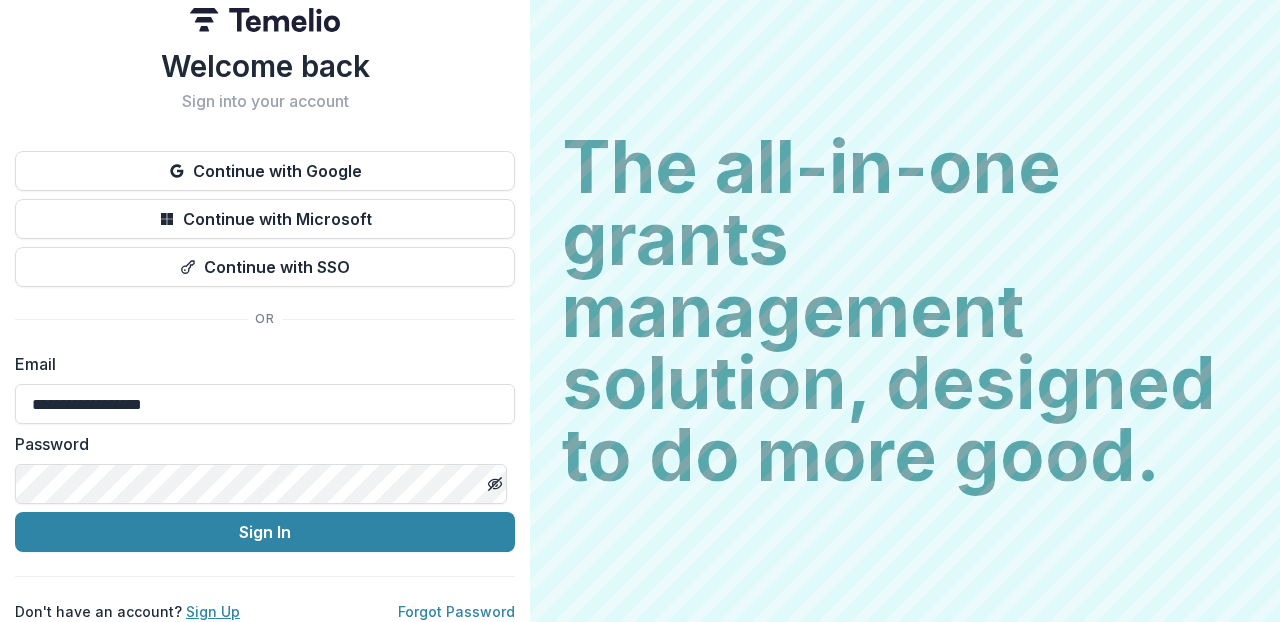 click on "Sign Up" at bounding box center (213, 611) 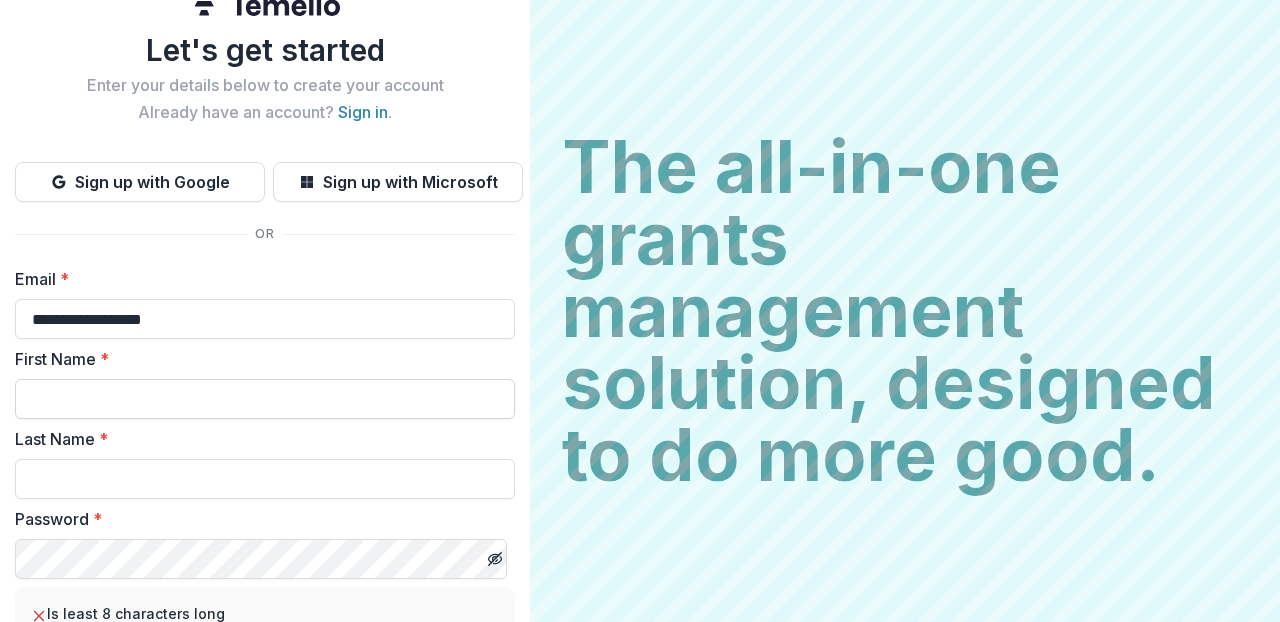 type on "**********" 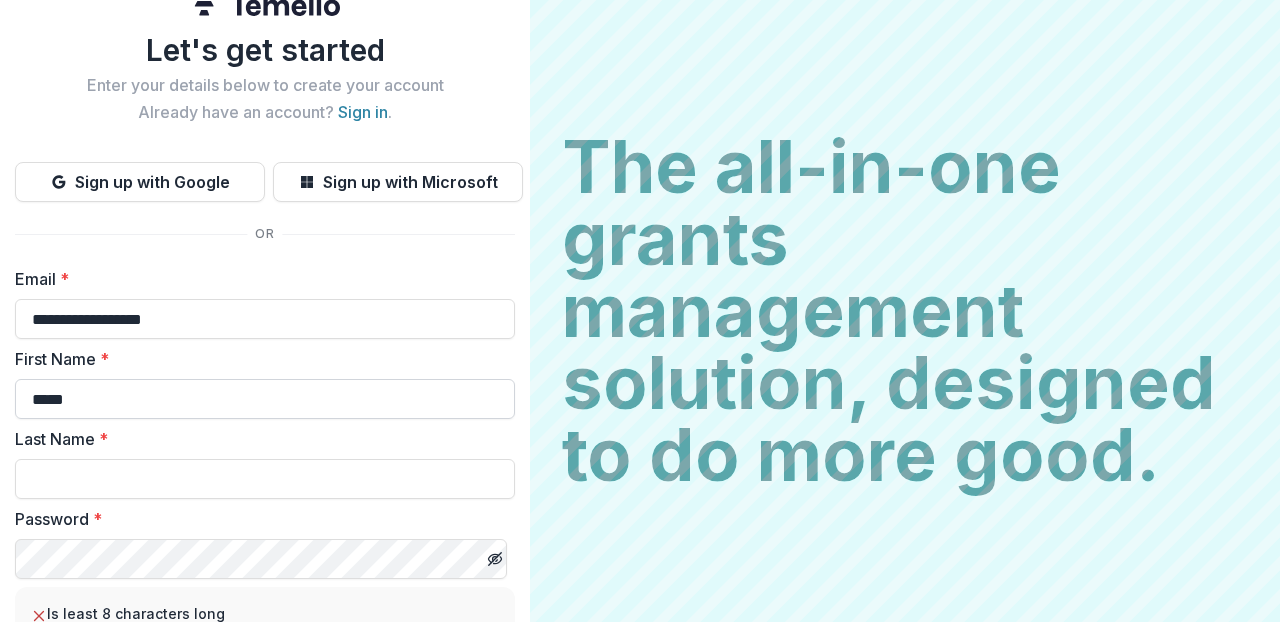 type on "*****" 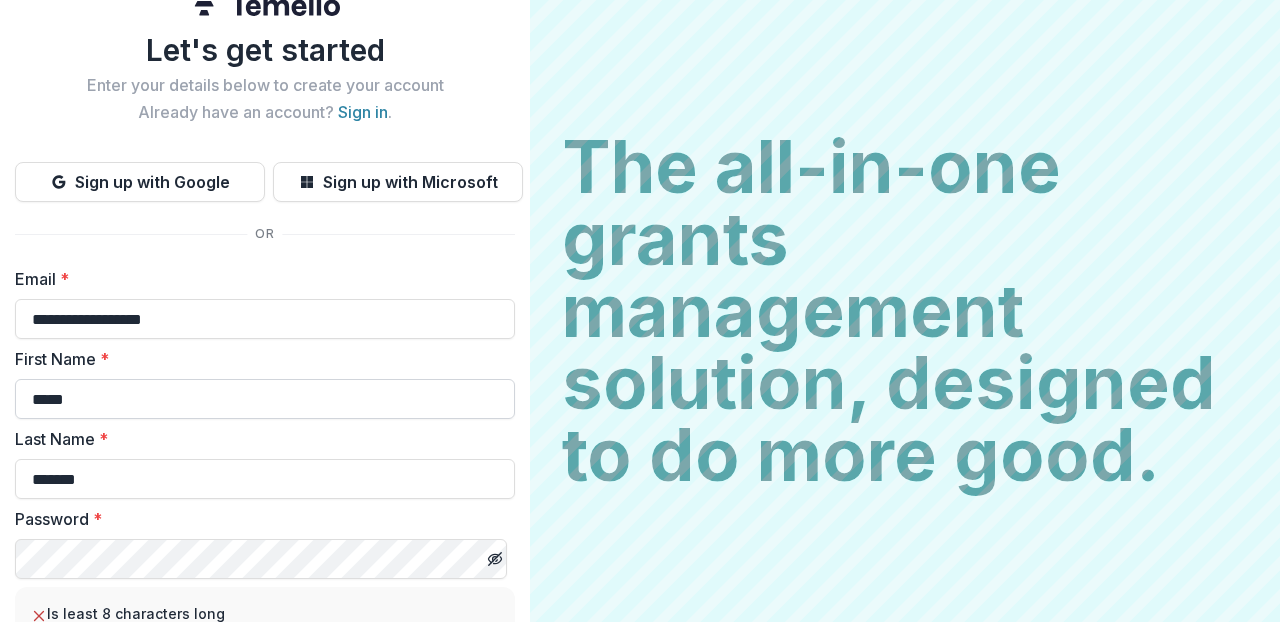 type on "*******" 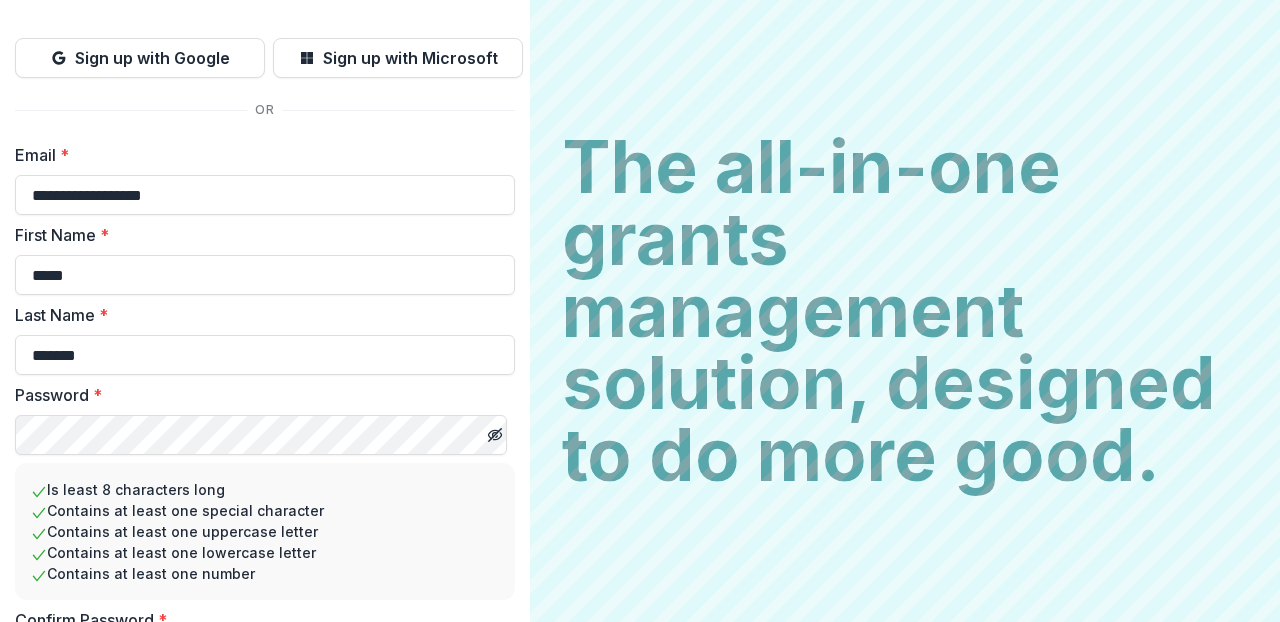 scroll, scrollTop: 287, scrollLeft: 0, axis: vertical 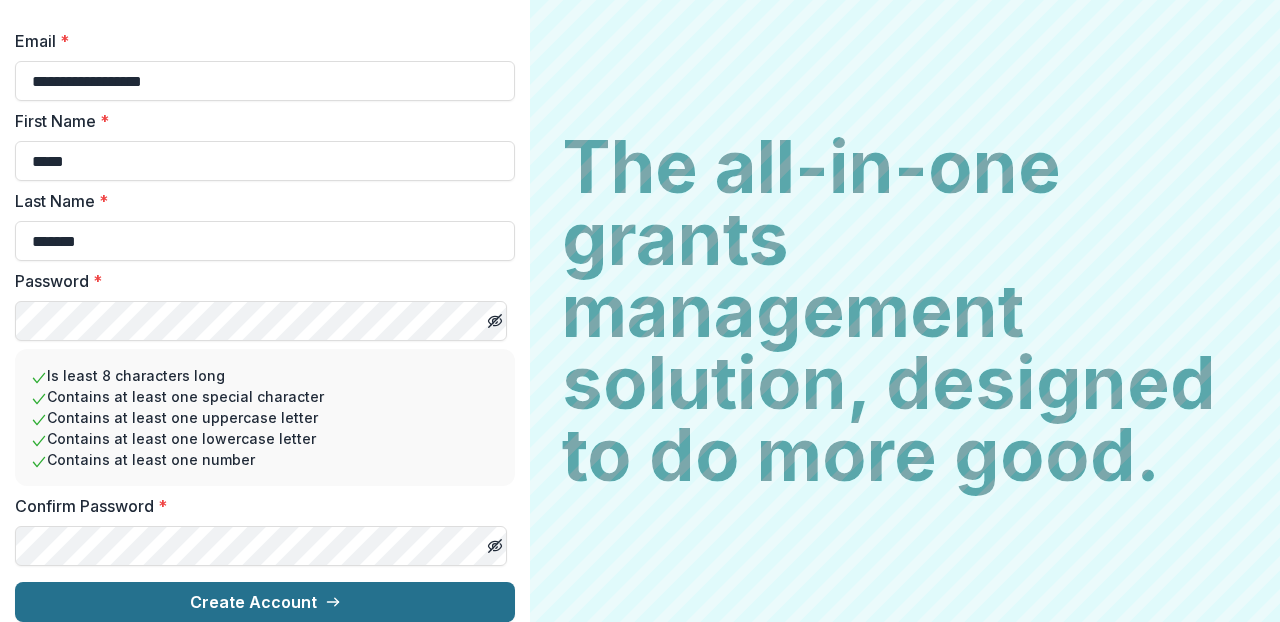 click on "Create Account" at bounding box center (265, 602) 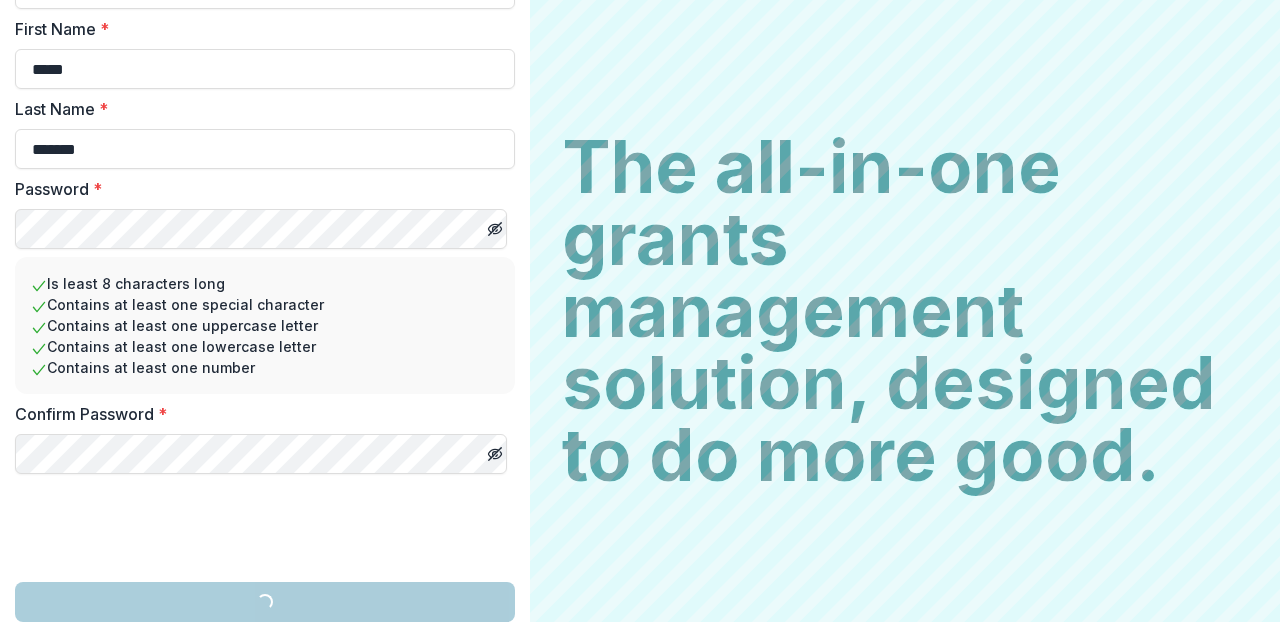 scroll, scrollTop: 381, scrollLeft: 0, axis: vertical 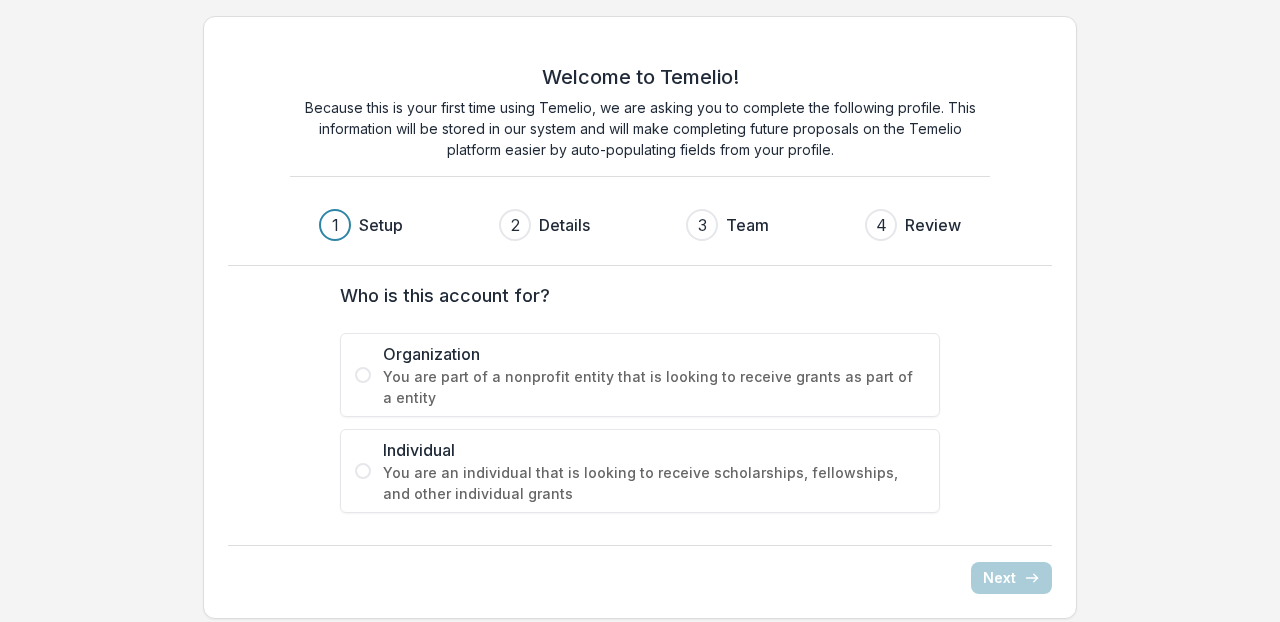 click at bounding box center [363, 375] 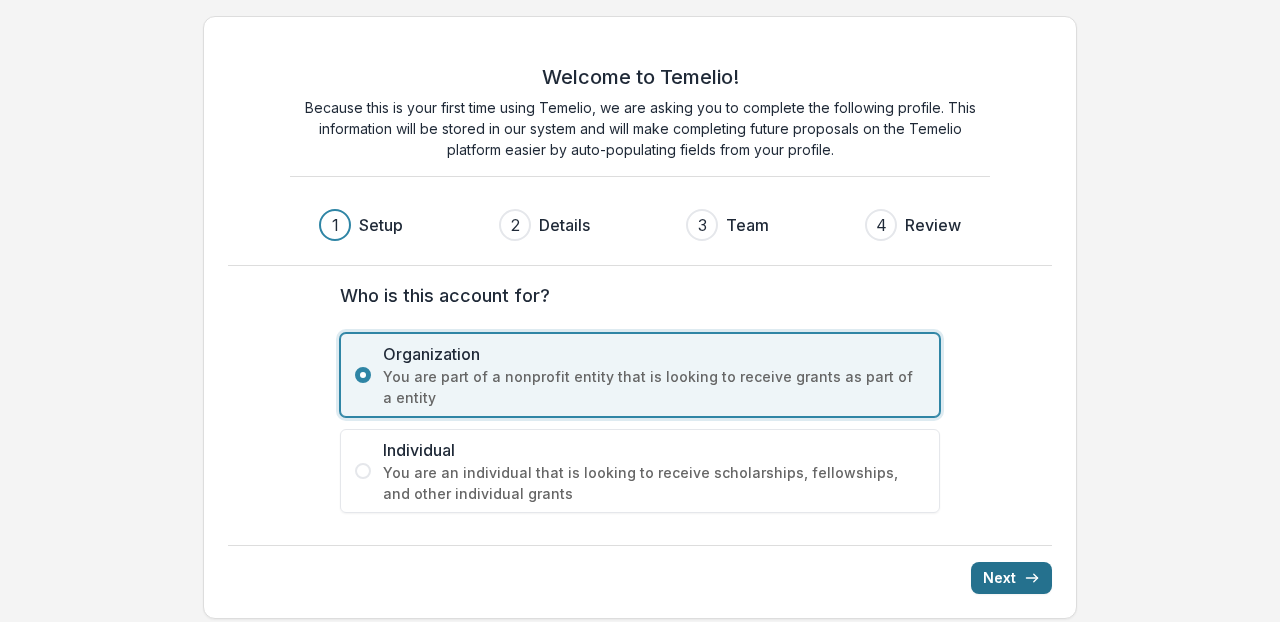 click on "Next" at bounding box center [1011, 578] 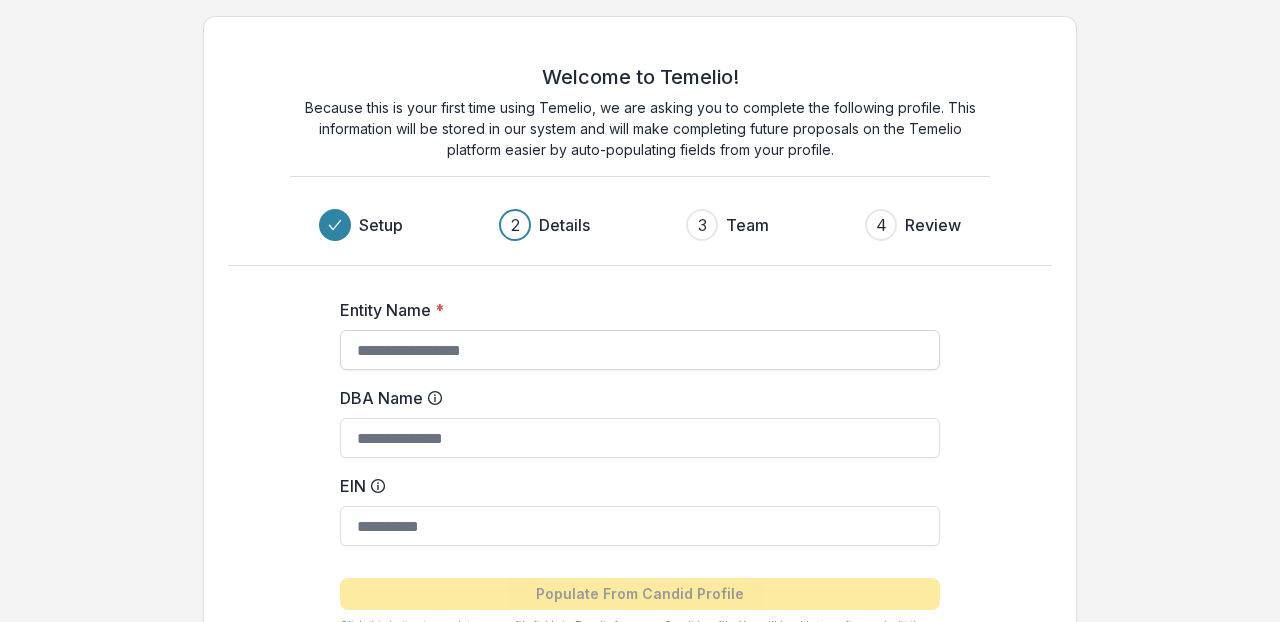 click on "Entity Name *" at bounding box center (640, 350) 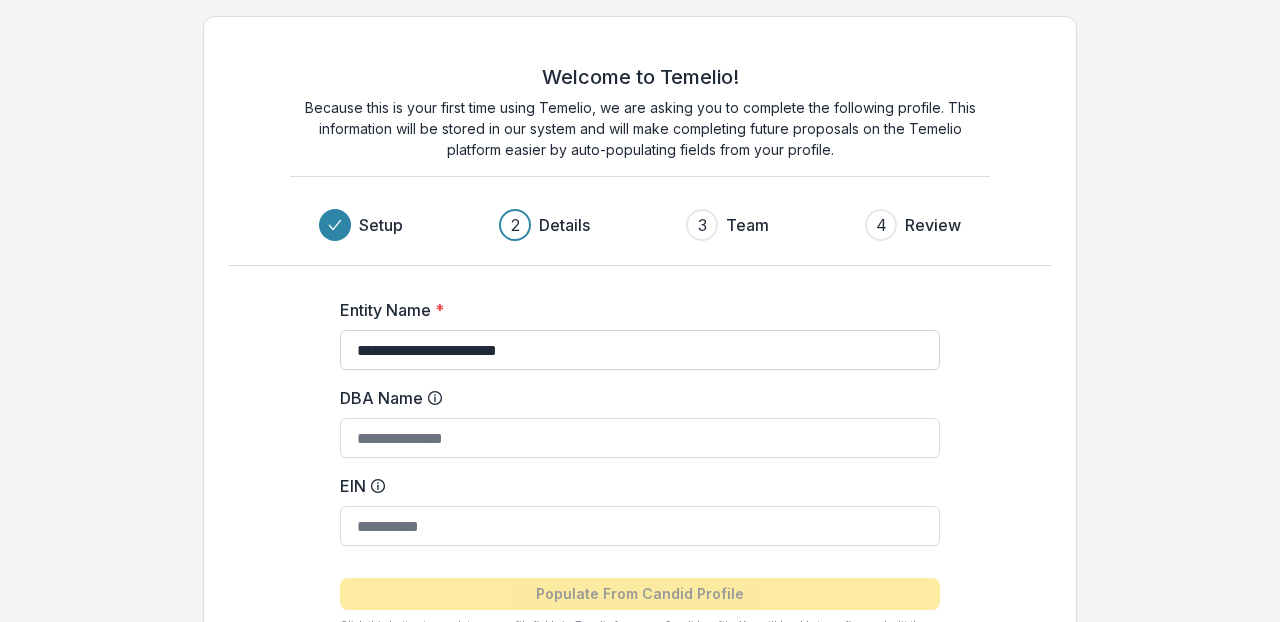 type on "**********" 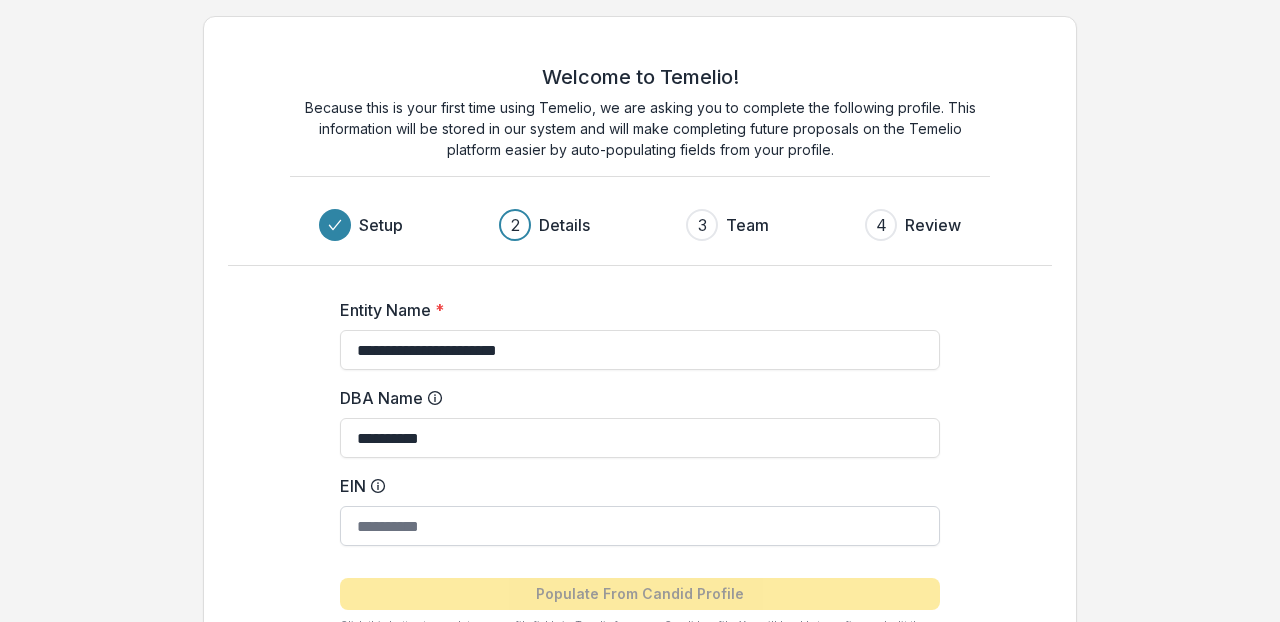 type on "**********" 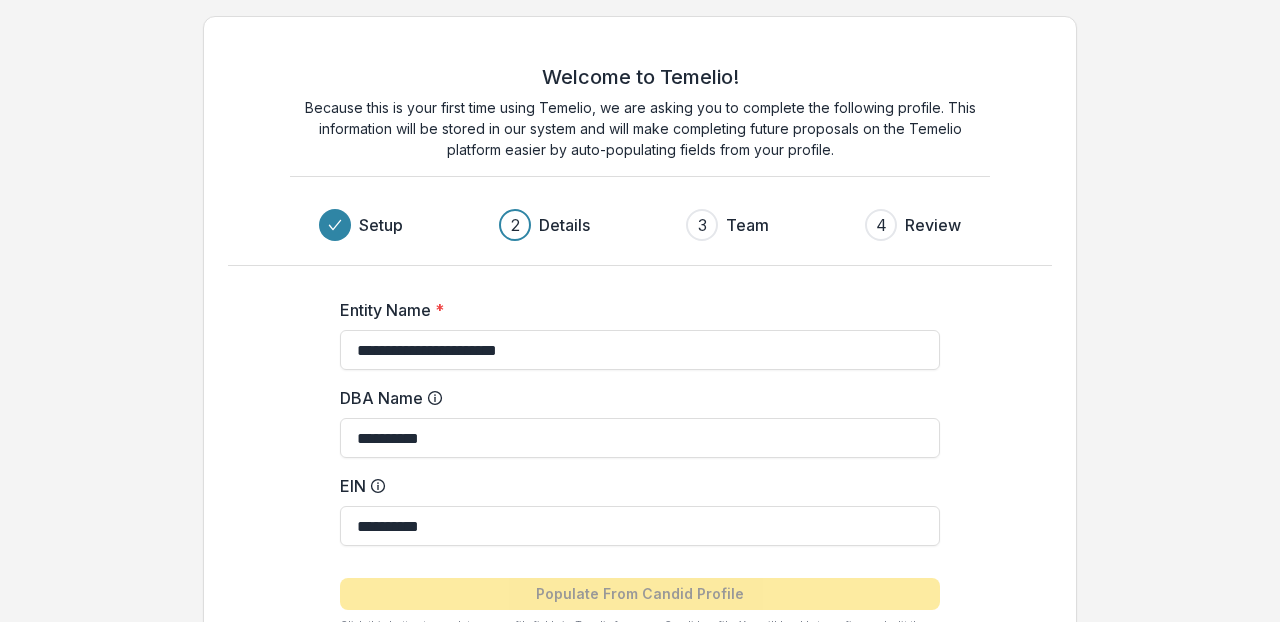 type on "**********" 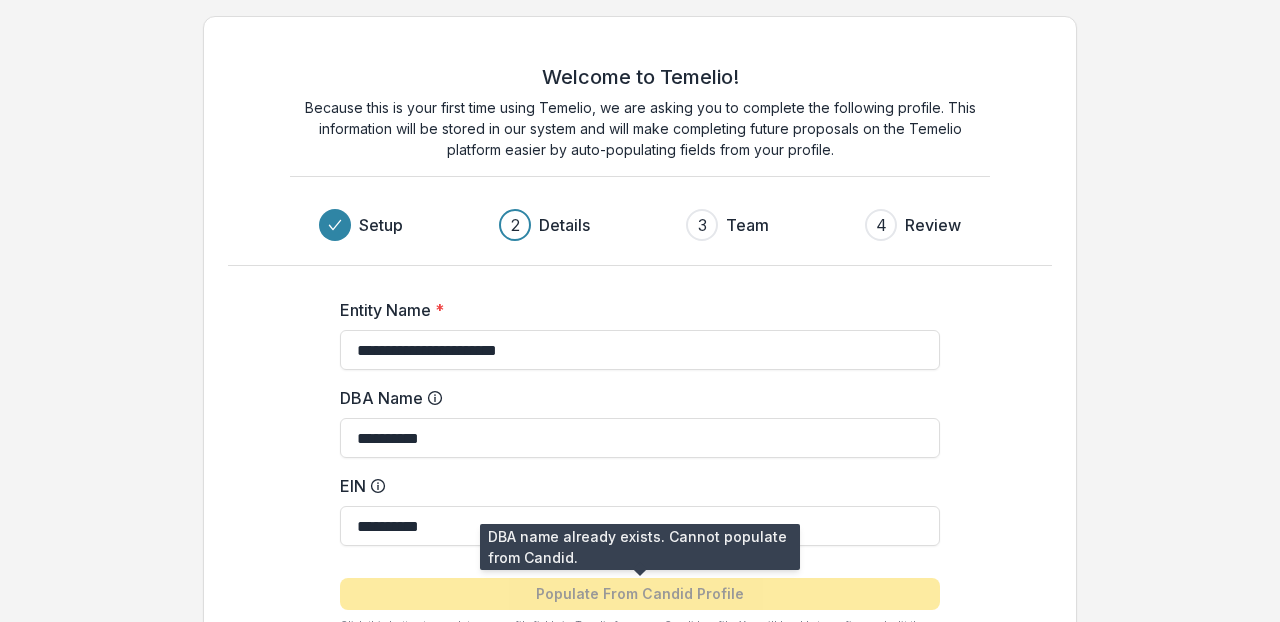 click on "EIN" at bounding box center (634, 486) 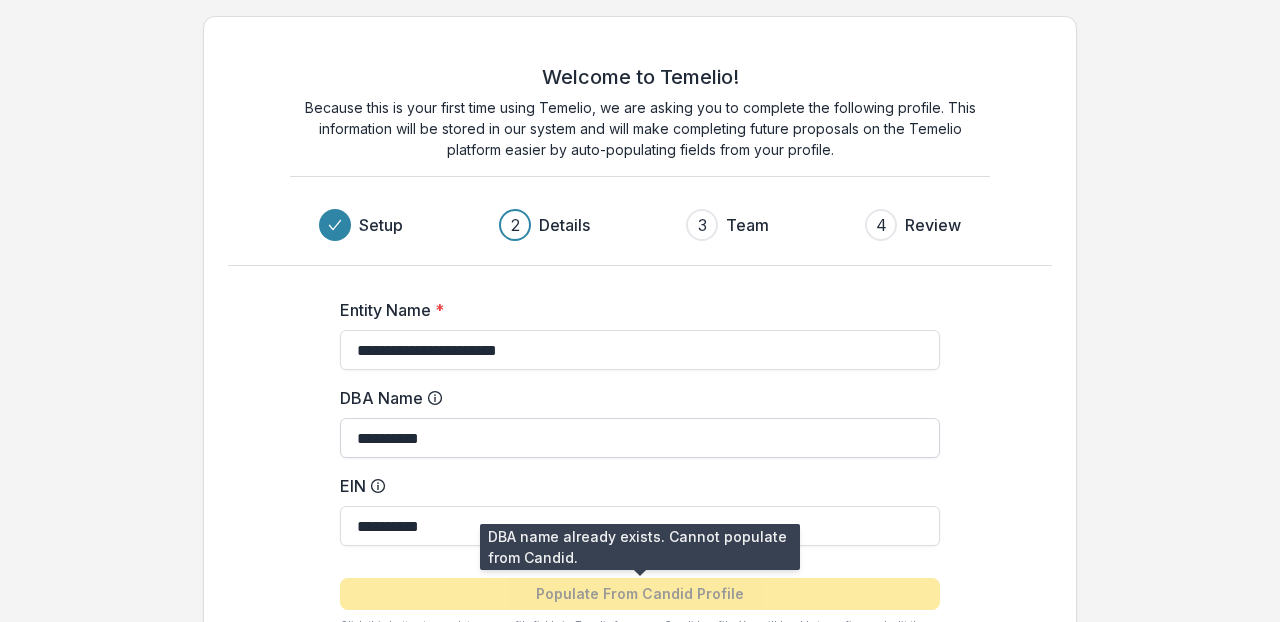 click on "**********" at bounding box center [640, 438] 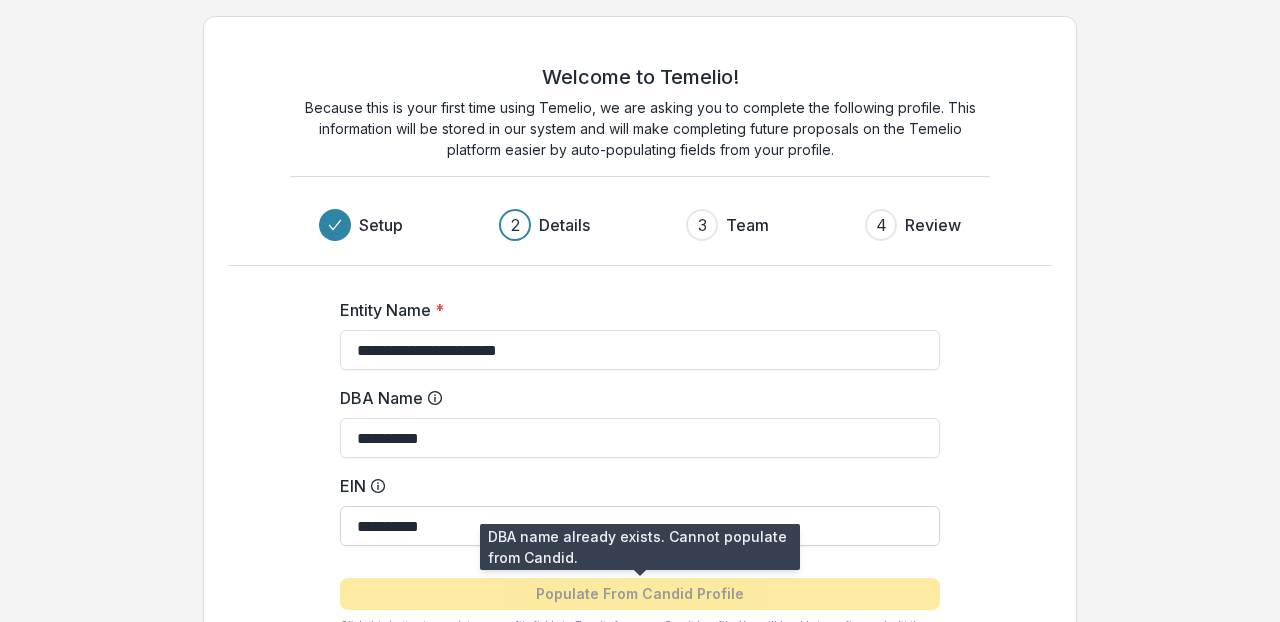 click on "**********" at bounding box center (640, 526) 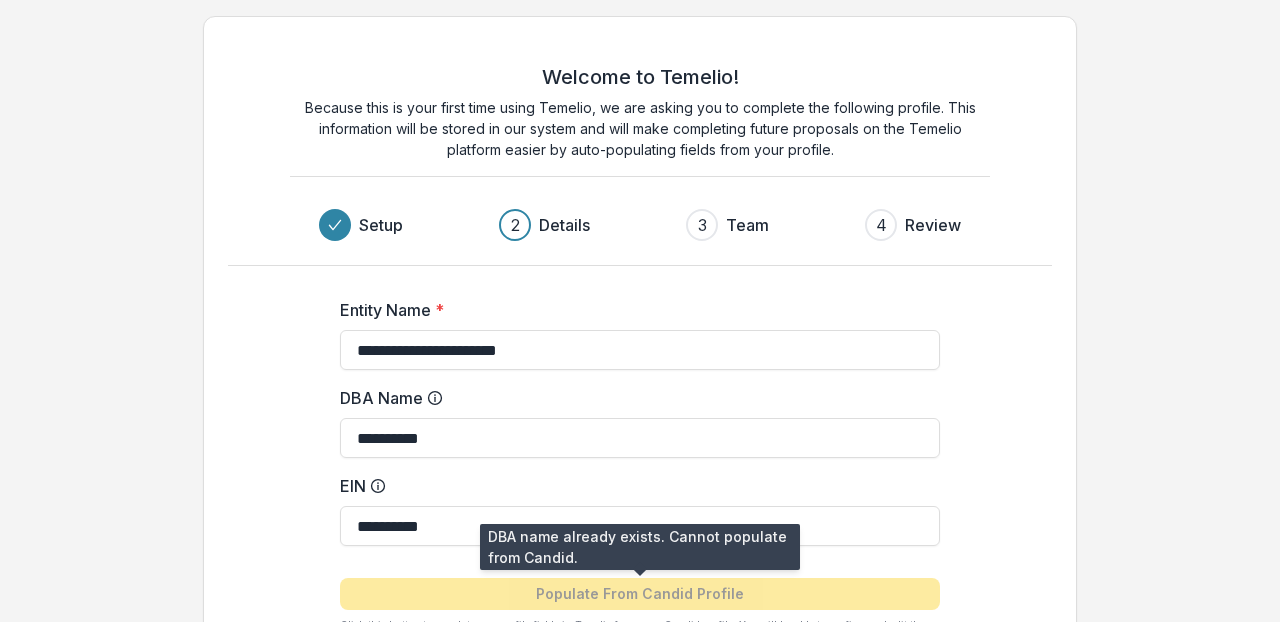 click on "**********" at bounding box center [640, 465] 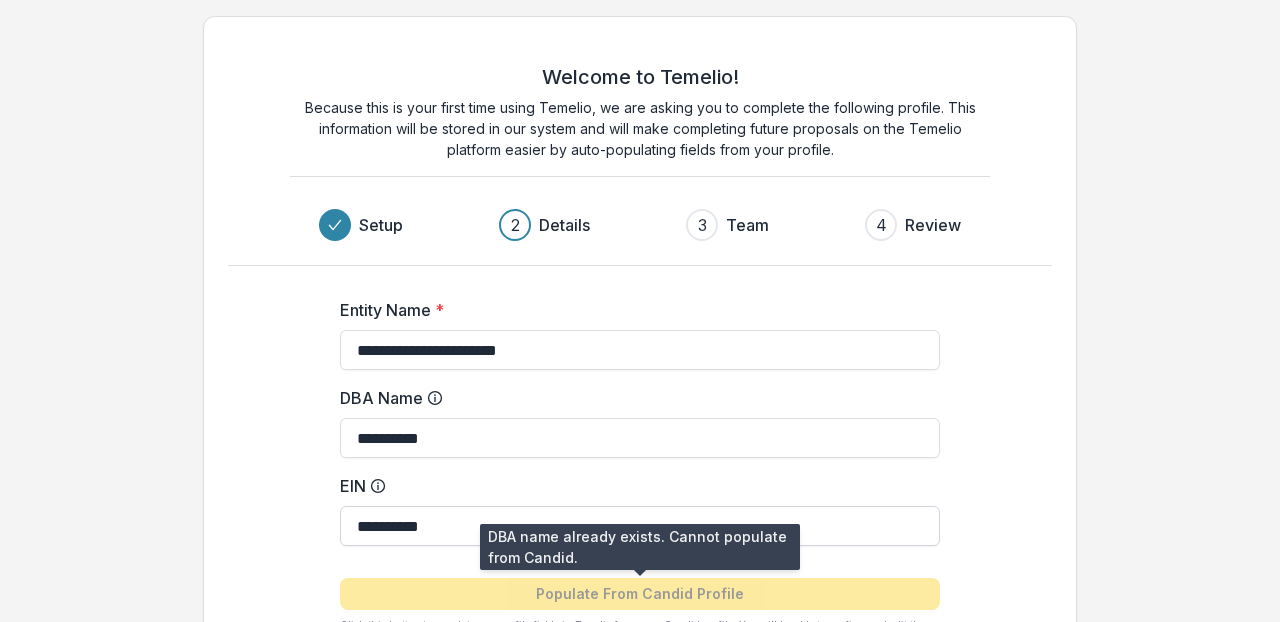 click on "**********" at bounding box center (640, 526) 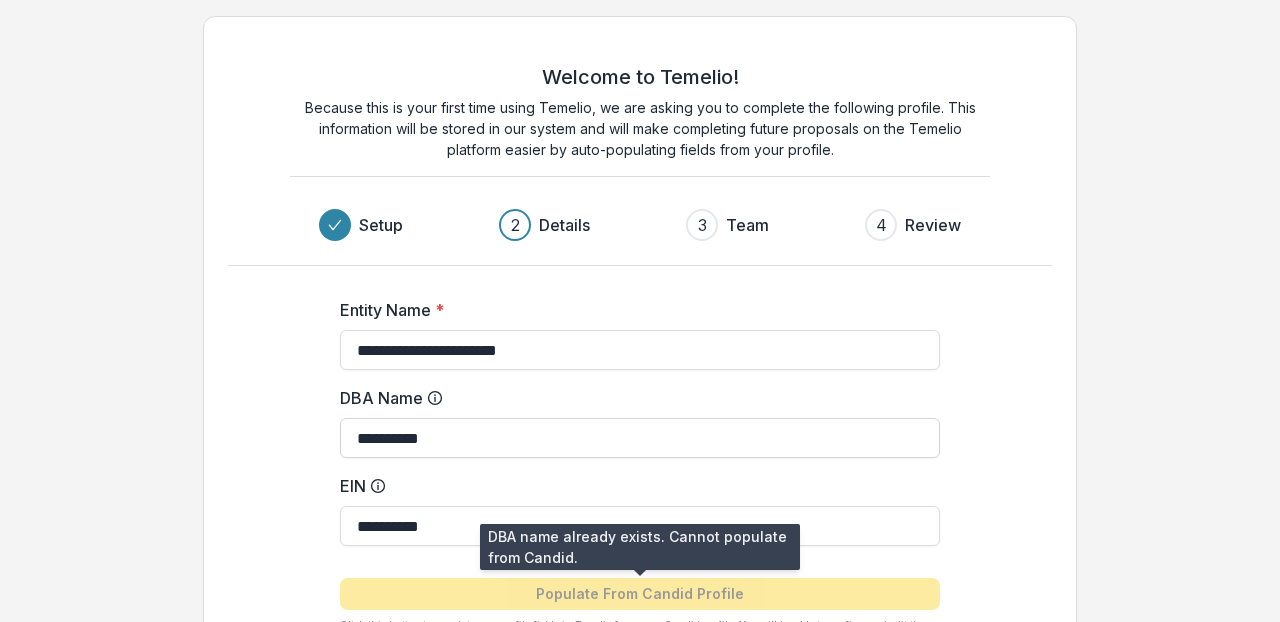 click on "**********" at bounding box center (640, 438) 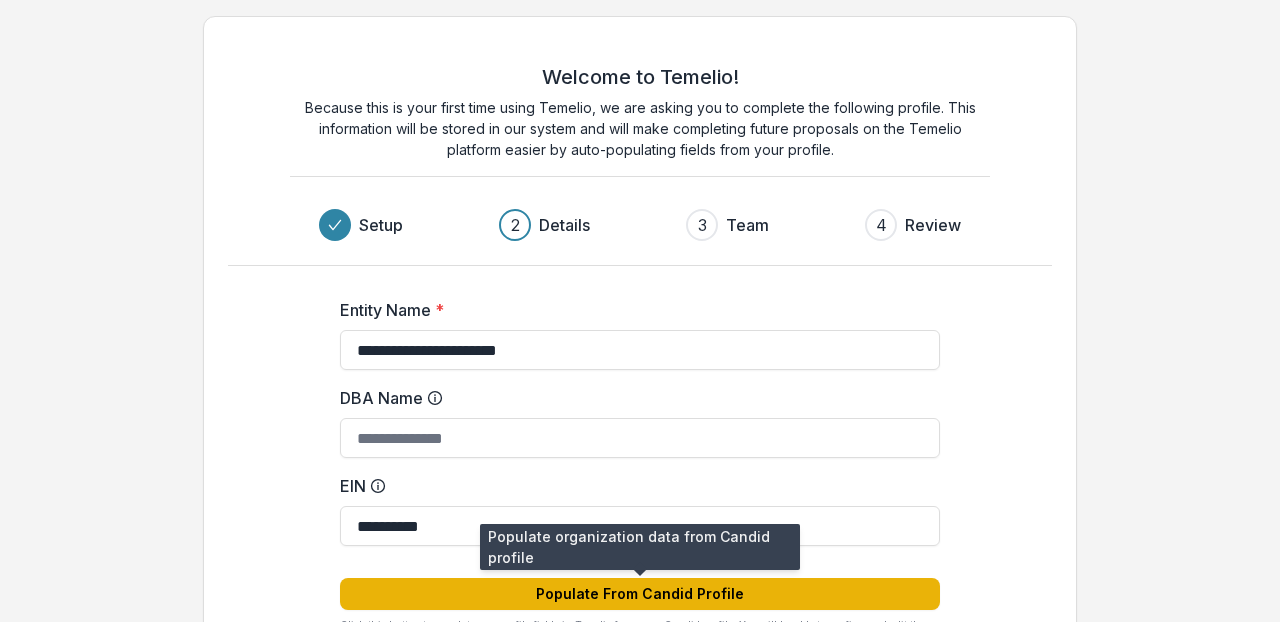 type 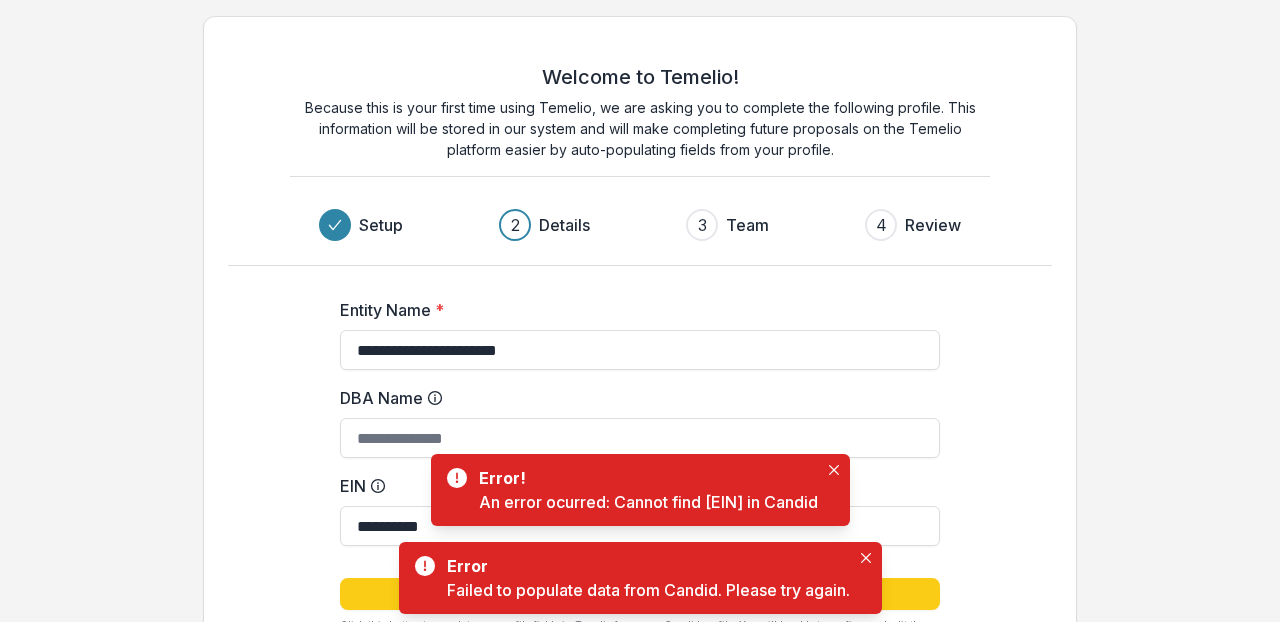 click on "Error! An error ocurred: Cannot find [EIN] in Candid" at bounding box center (640, 490) 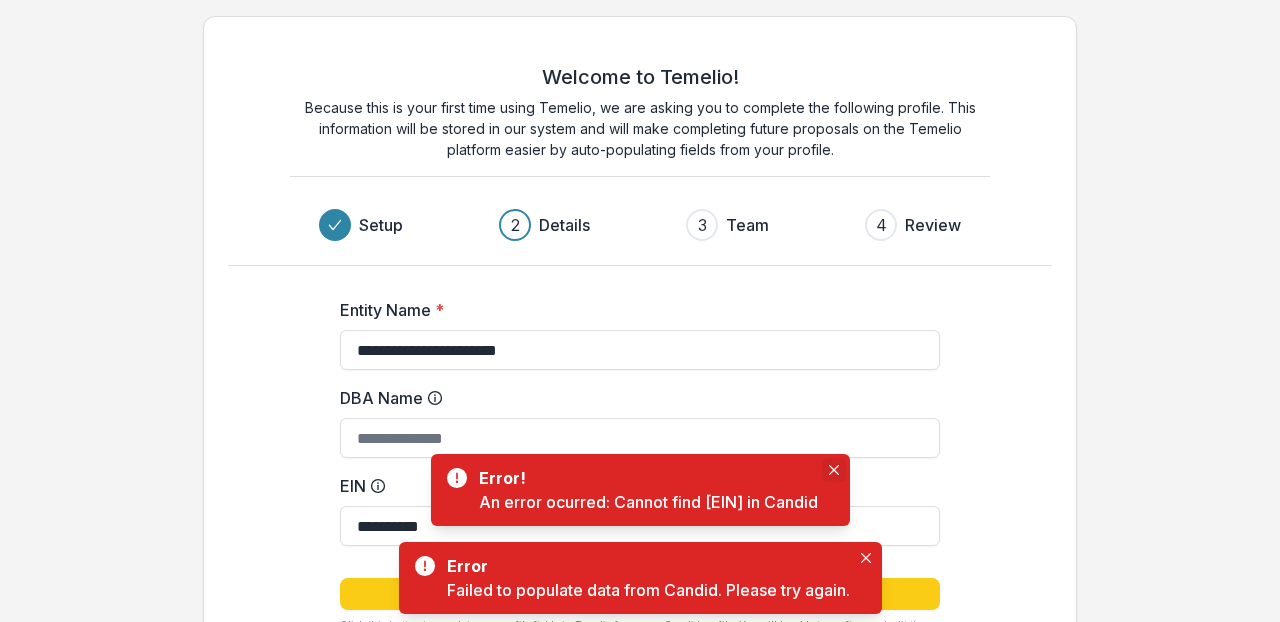 click at bounding box center [834, 470] 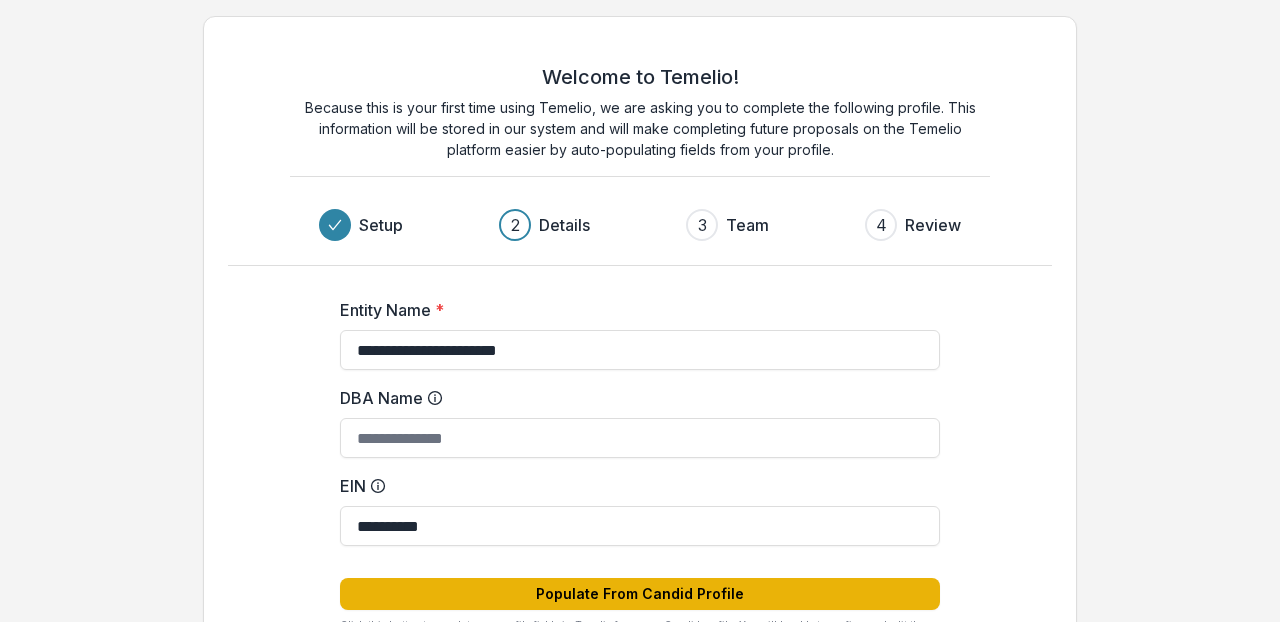 click on "Populate From Candid Profile" at bounding box center (640, 594) 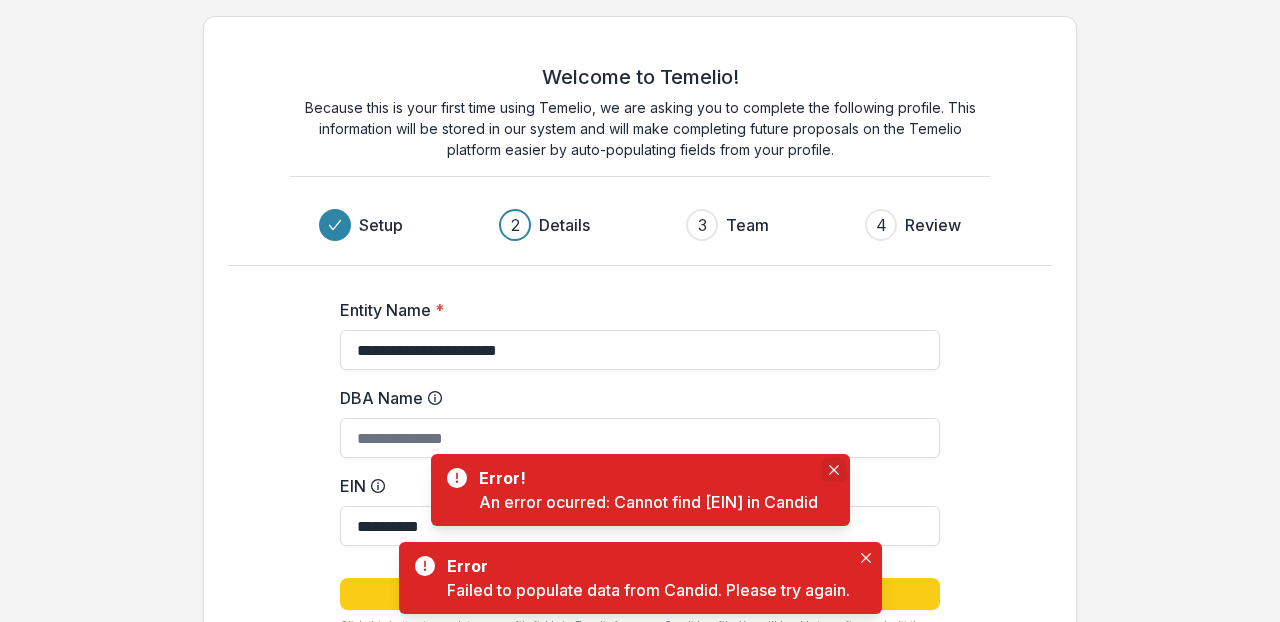 click 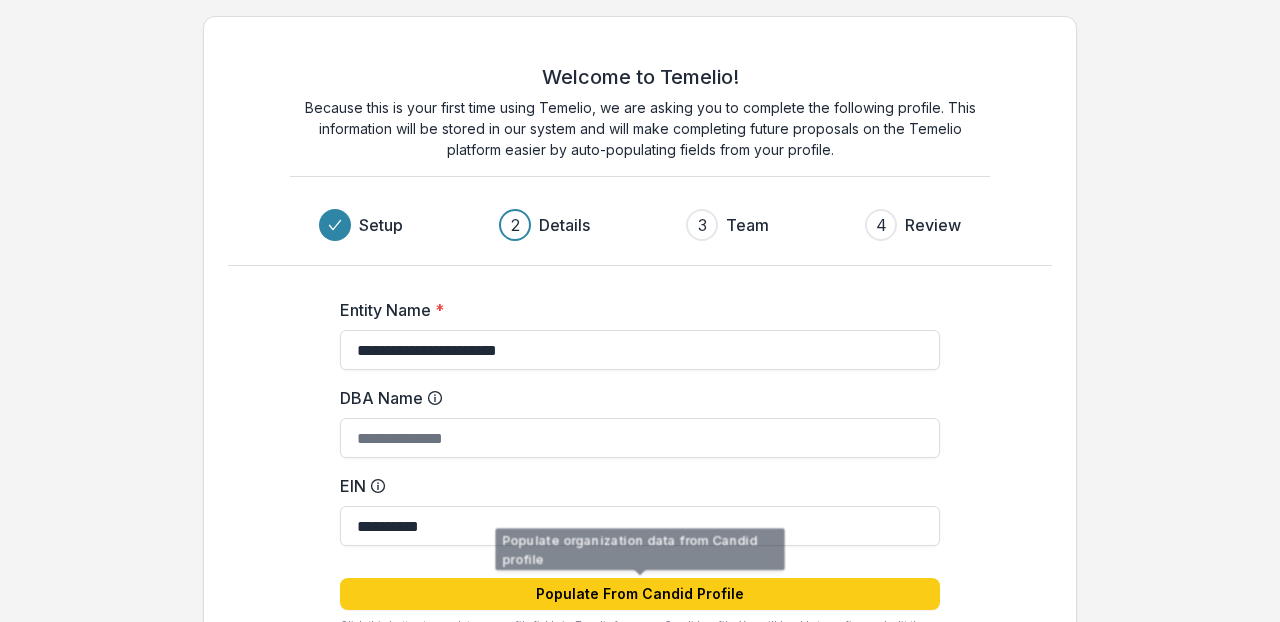 click on "Populate From Candid Profile Click this button to populate core profile fields in Temelio from your Candid profile. You will be able to confirm and edit these fields after completing these initial onboarding steps." at bounding box center (640, 605) 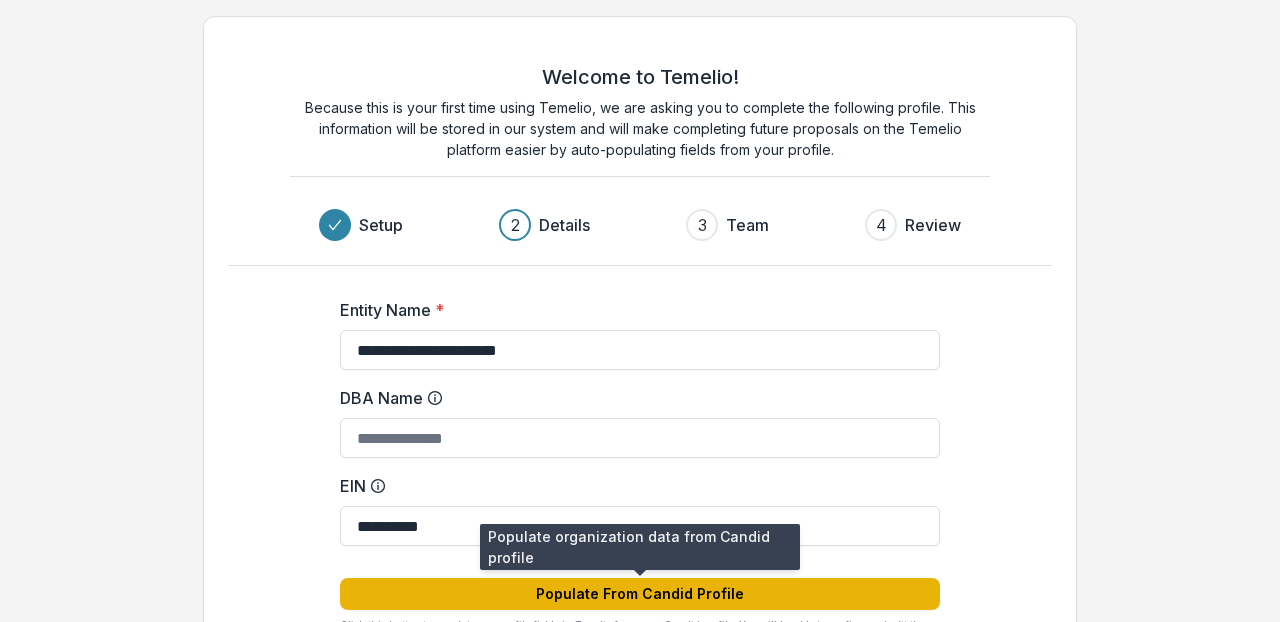 click on "Populate From Candid Profile" at bounding box center (640, 594) 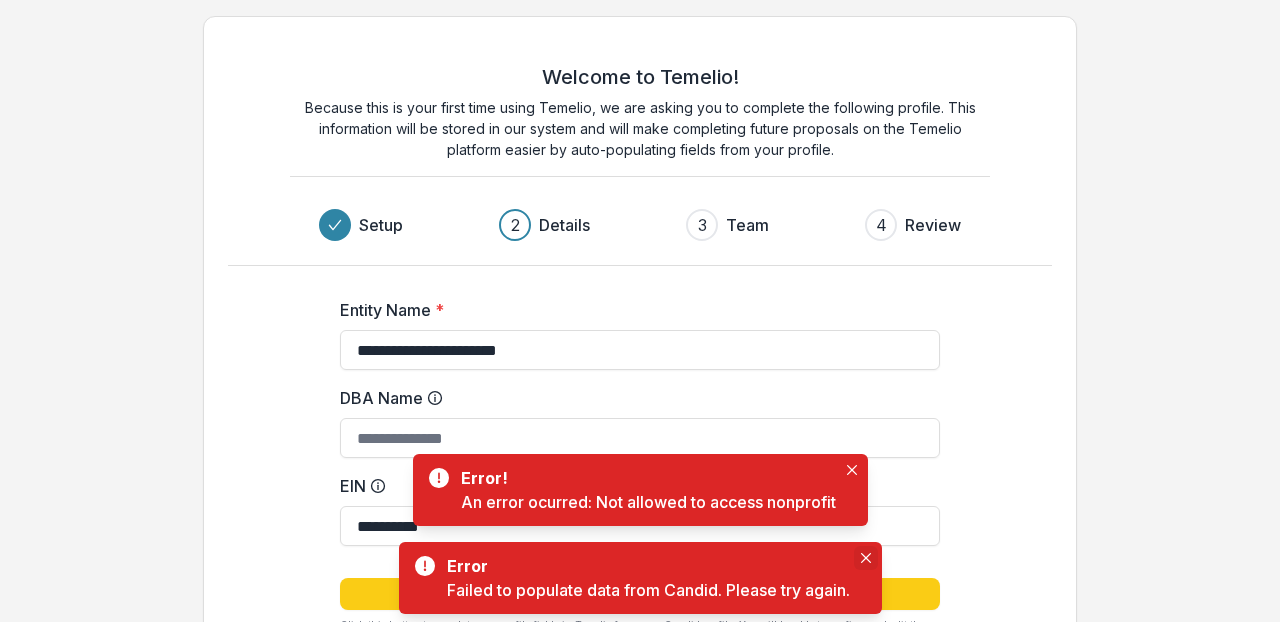 click 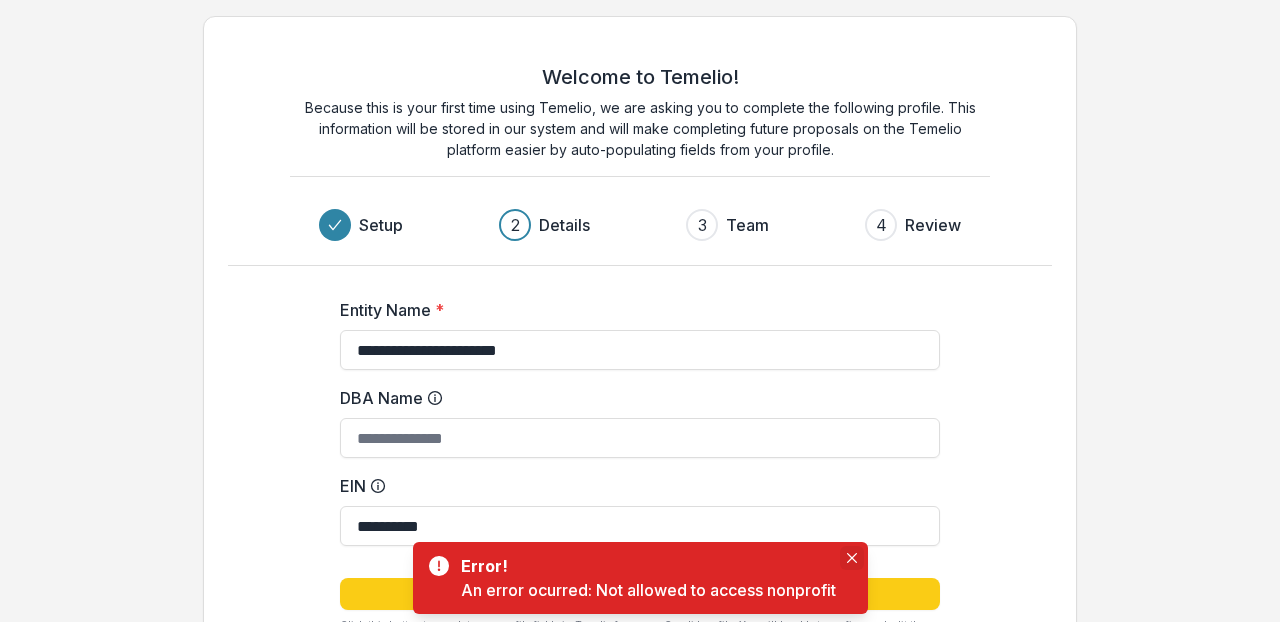 click 